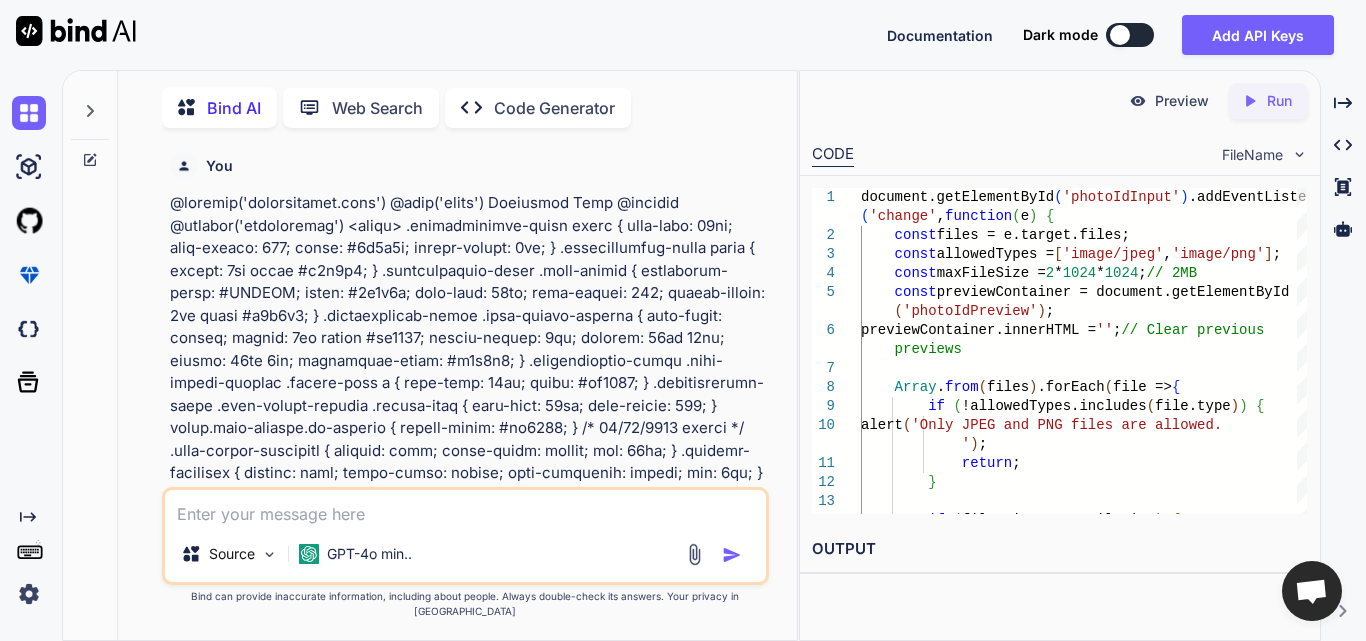 scroll, scrollTop: 0, scrollLeft: 0, axis: both 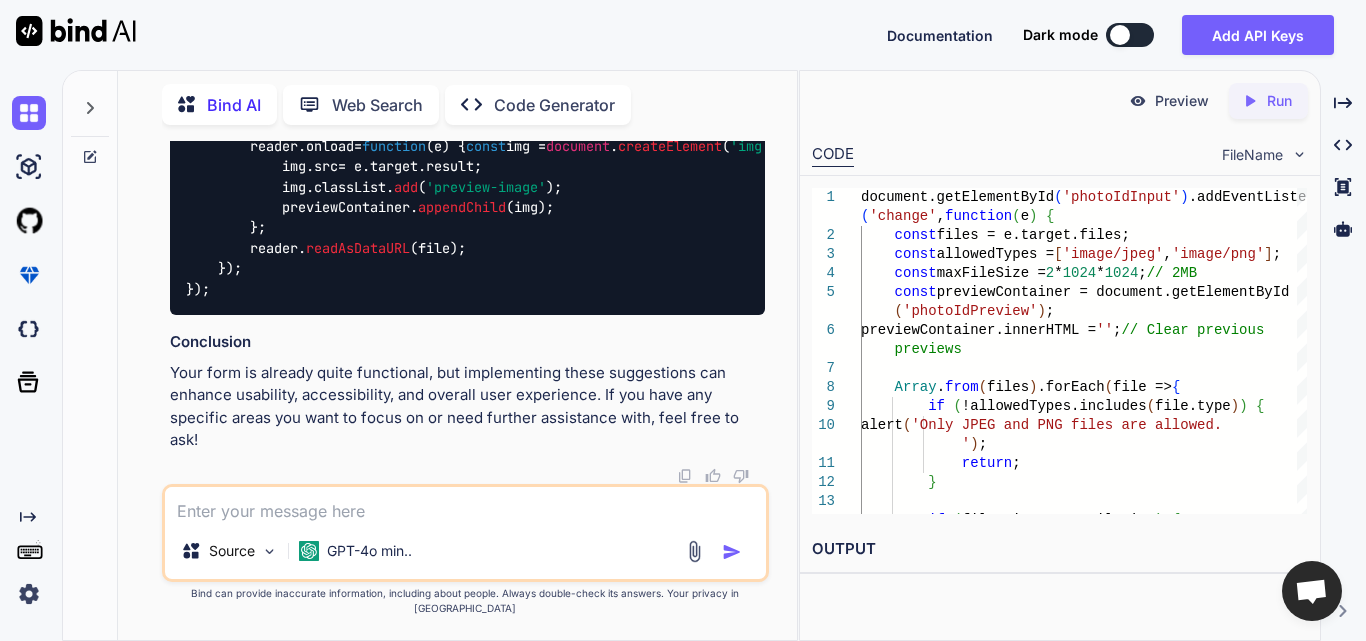 click at bounding box center (465, 505) 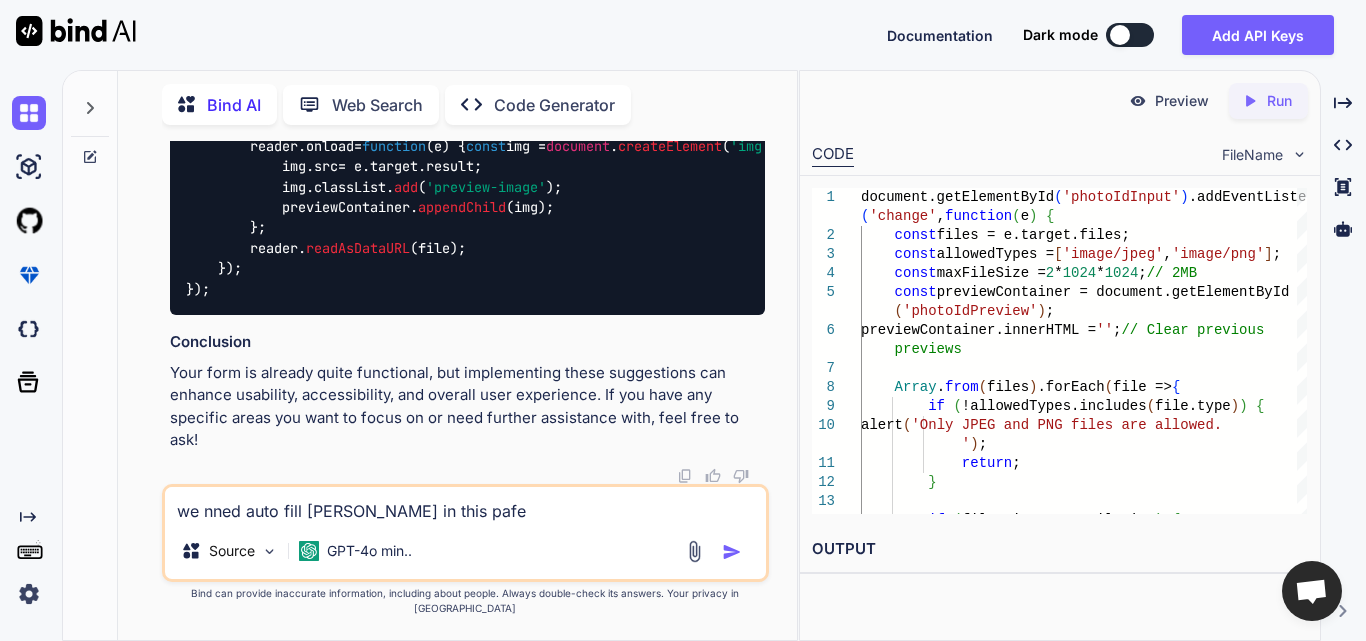 paste on "@extends('masterlayout.main')
@push('title')
Insurance Form
@endpush
@section('mainsection')
<style>
.insuranceform-outer label {
font-size: 16px;
font-weight: 500;
color: #0c0c0c;
margin-bottom: 5px;
}
.insuranceform-outer input {
border: 1px solid #d9d9d9;
}
.insuranceform-outer .card-header {
background-color: #FFECED;
color: #0c0c0c;
font-size: 16px;
font-weight: 500;
border-bottom: 1px solid #f1f1f1;
}
.insuranceform-outer .file-upload-overlay {
text-align: center;
border: 1px dashed #ff0000;
border-radius: 6px;
padding: 15px 10px;
margin: 10px 0px;
background-color: #f9f9f9;
}
.insuranceform-outer .file-upload-overlay .upload-icon i {
font-size: 20px;
color: #dc3545;
}
.insuranceform-outer .file-upload-overlay .upload-text {
font-size: 16px;
font-weight: 500;
}
input.form-control.is-in..." 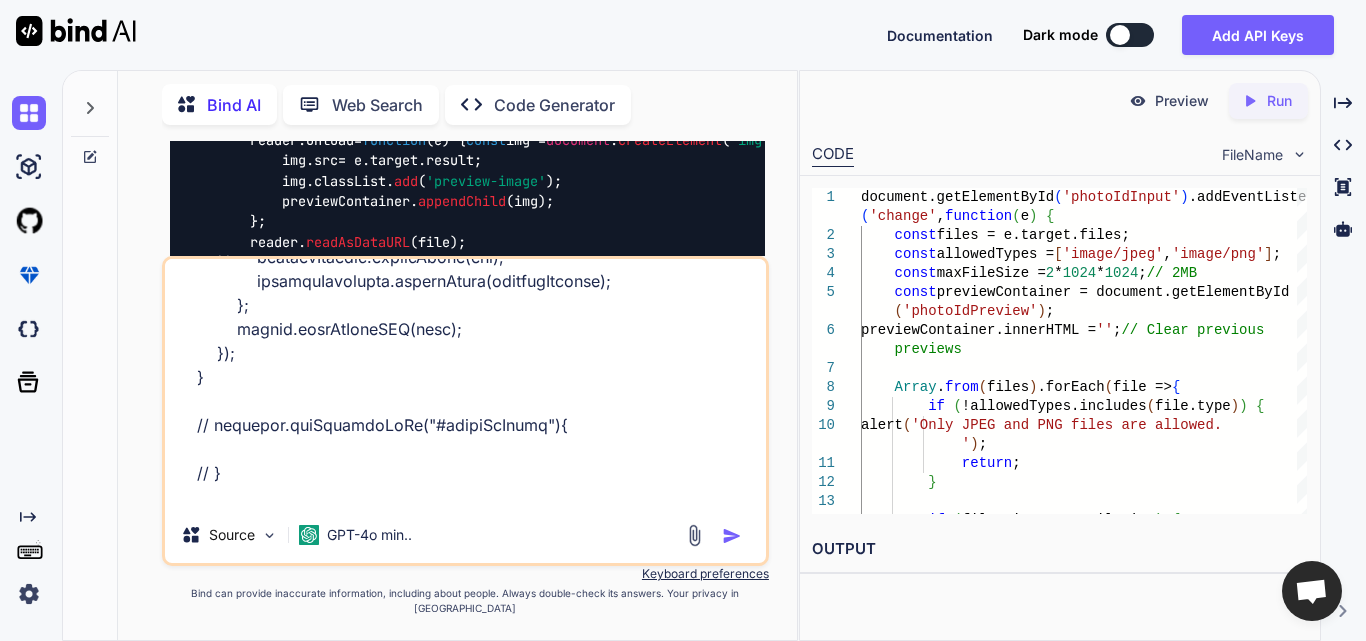 scroll, scrollTop: 0, scrollLeft: 0, axis: both 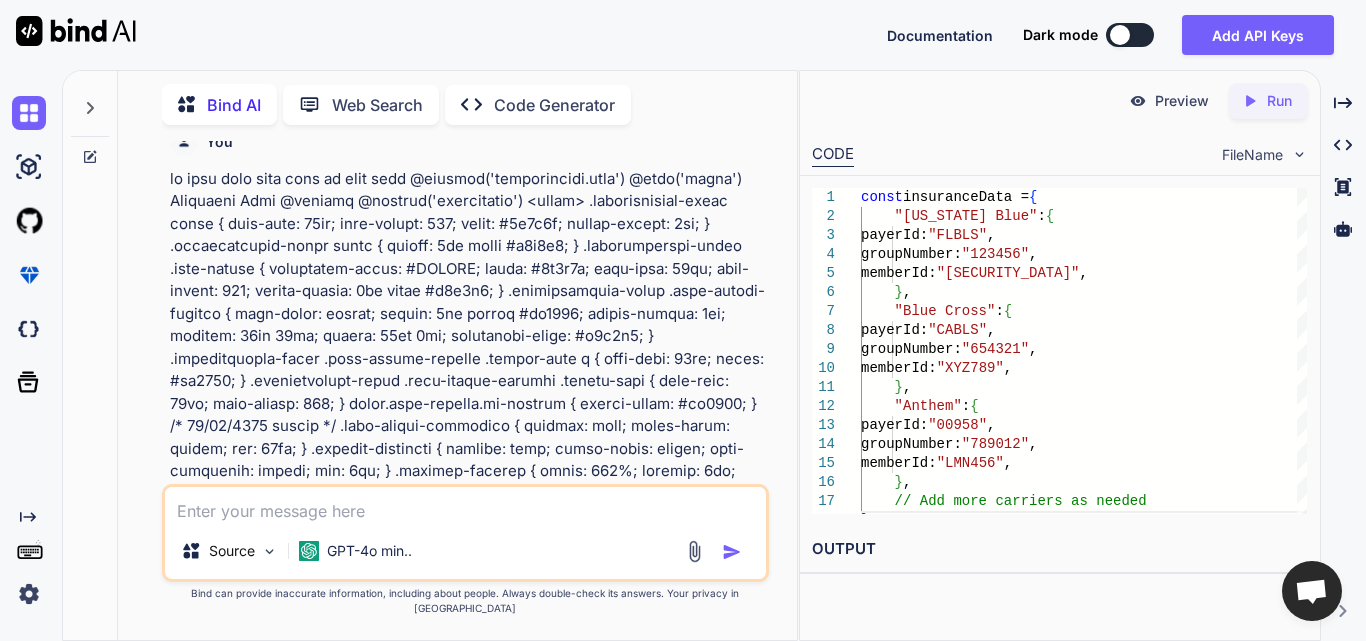 click at bounding box center (465, 505) 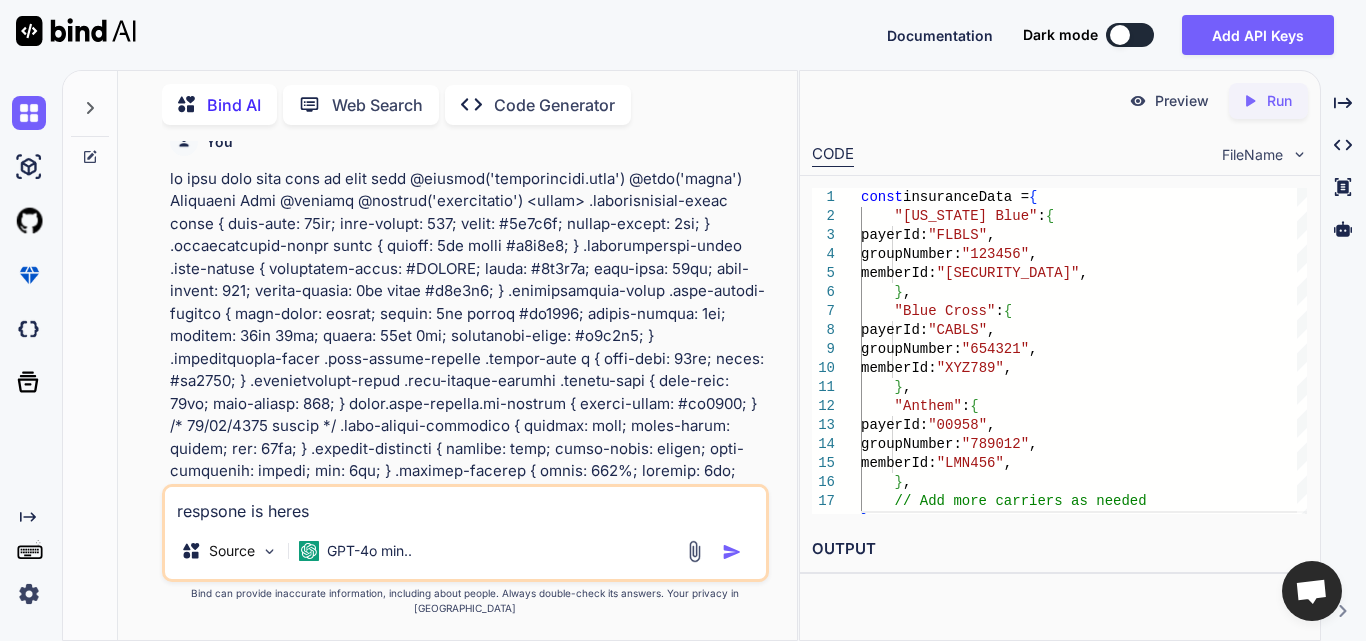 paste on "[{"BlockType":"PAGE","Geometry":{"BoundingBox":{"Width":0.5849124789237976,"Height":0.491925448179245,"Left":0.022145390510559082,"Top":0.2571077048778534},"Polygon":[{"X":0.6070578694343567,"Y":0.273571252822876},{"X":0.5930901765823364,"Y":0.7490331530570984},{"X":0.022145390510559082,"Y":0.7456321716308594},{"X":0.05327772721648216,"Y":0.2571077048778534}]},"Id":"9e27629a-fb73-41dc-b916-9b7362eb484e","Relationships":[{"Type":"CHILD","Ids":["e3bd51db-68f4-472f-a1de-01c7b10b56ff","0b43610f-8eb5-4f68-a4d1-9432b3756b11","c0820fb4-46d0-4d99-9700-5c17c6ac4427","2485695b-eefd-4dfd-b1b8-625fed797b25","654b17f7-5b4a-4e2e-9801-dea9aa9ecf3b","6b2dbd52-de8f-46c5-98ba-53b0cd141cbe","b5363fb4-fdea-432c-811e-2402f0465faa","7a6cfc9e-d191-4786-9890-fe30242b6620","02fb151b-f364-43f3-b30e-331fed3b377a","47eb6f2e-1a42-4ab2-b1bd-480f8639168a","34f14b77-b35d-4096-9170-6d26aeb68347","d07835c0-ded9-46f5-9643-a4b4590798b3","bf659098-4504-48de-b718-3e47a229b814","368a2799-7723-48ff-b788-09e792969a51","7d55a4fd-8015-4a00-9e82-4d2..." 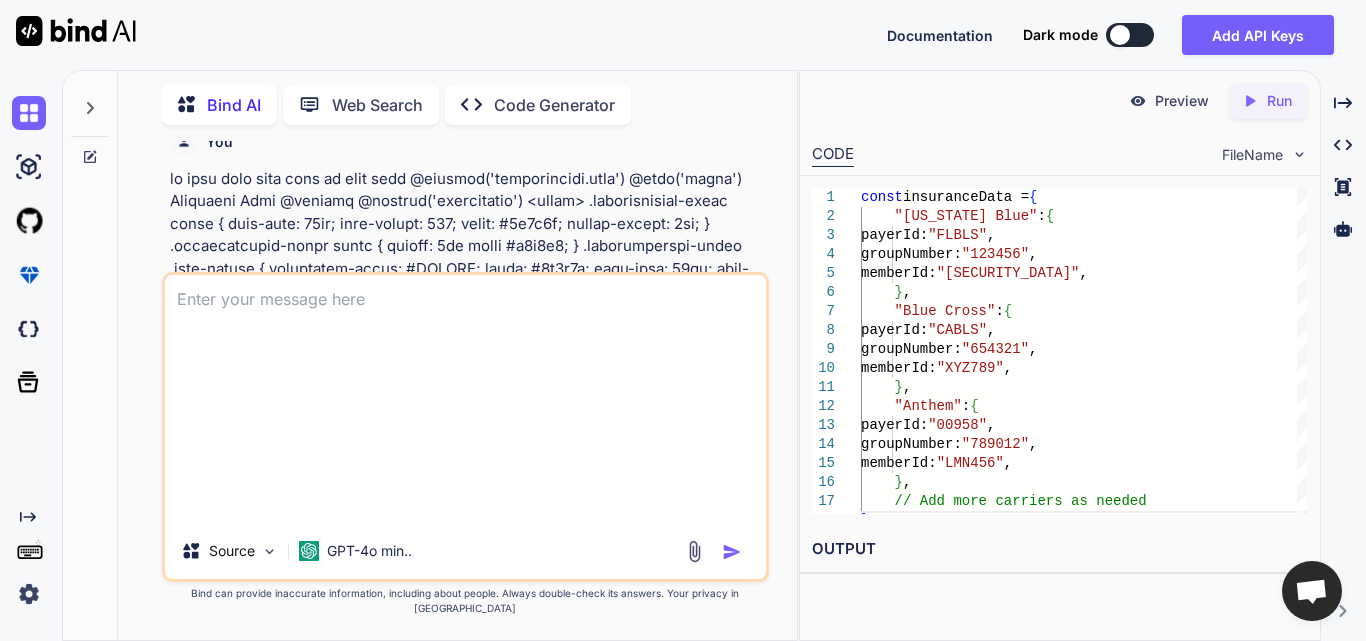 scroll, scrollTop: 0, scrollLeft: 0, axis: both 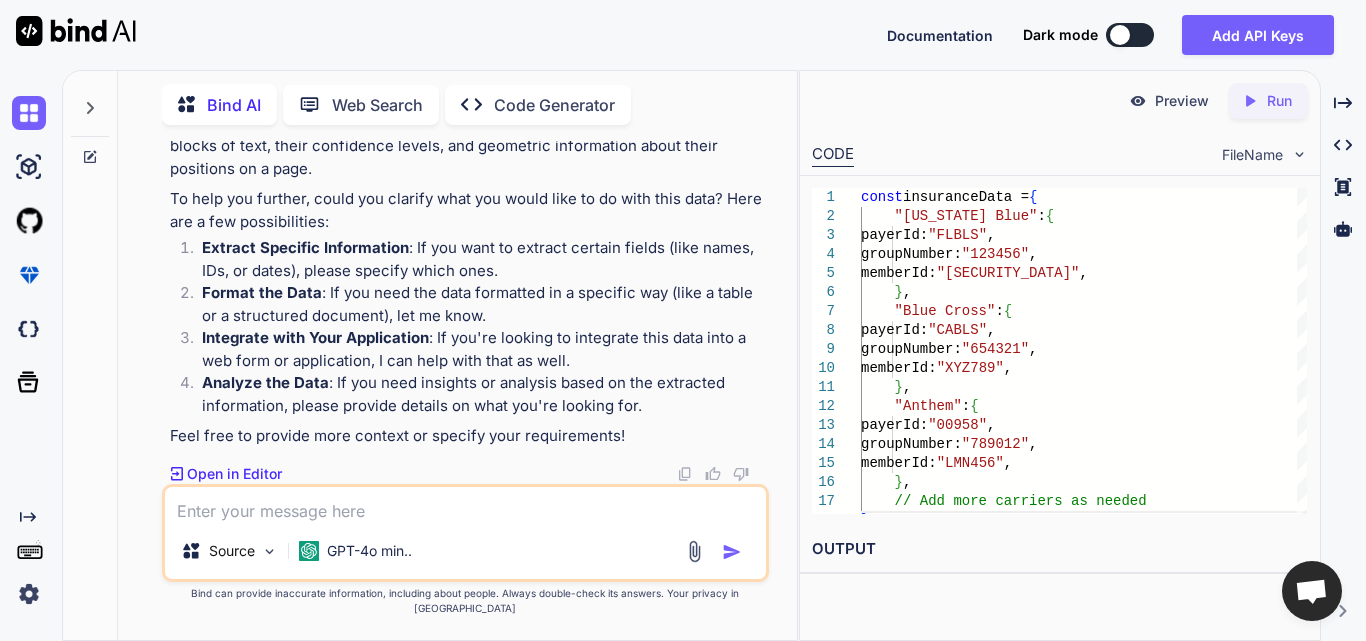drag, startPoint x: 532, startPoint y: 394, endPoint x: 510, endPoint y: 403, distance: 23.769728 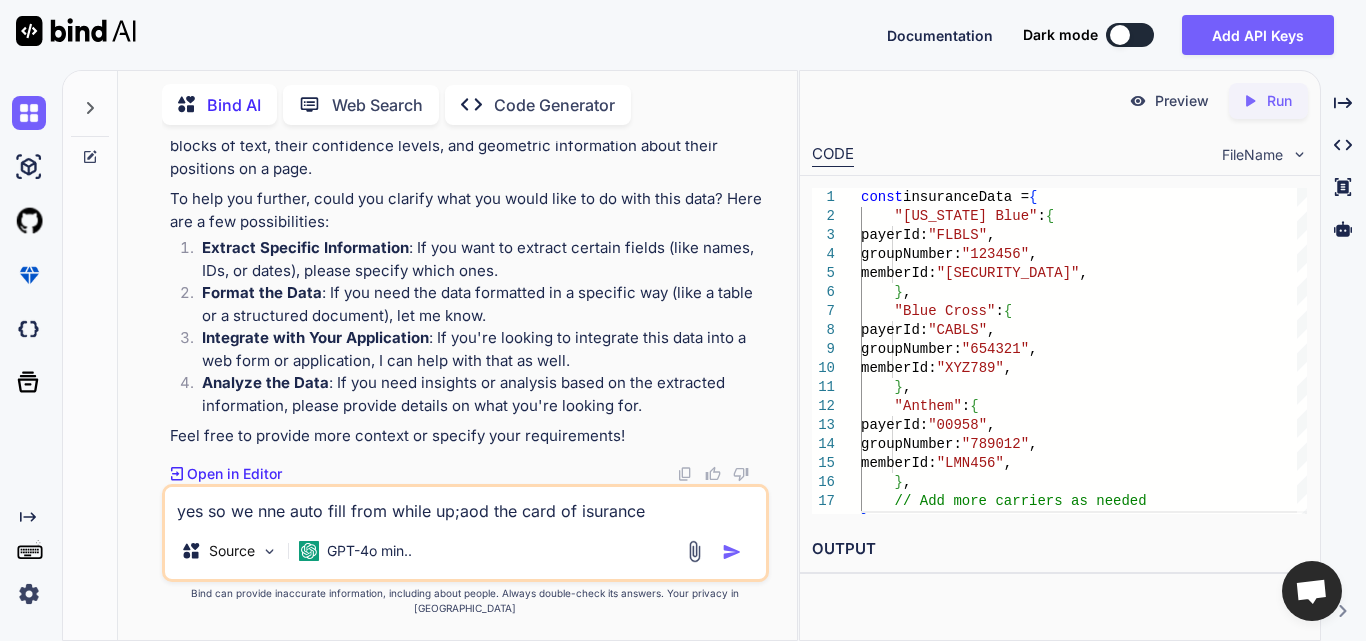 paste on "@extends('masterlayout.main')
@push('title')
Insurance Form
@endpush
@section('mainsection')
<style>
.insuranceform-outer label {
font-size: 16px;
font-weight: 500;
color: #0c0c0c;
margin-bottom: 5px;
}
.insuranceform-outer input {
border: 1px solid #d9d9d9;
}
.insuranceform-outer .card-header {
background-color: #FFECED;
color: #0c0c0c;
font-size: 16px;
font-weight: 500;
border-bottom: 1px solid #f1f1f1;
}
.insuranceform-outer .file-upload-overlay {
text-align: center;
border: 1px dashed #ff0000;
border-radius: 6px;
padding: 15px 10px;
margin: 10px 0px;
background-color: #f9f9f9;
}
.insuranceform-outer .file-upload-overlay .upload-icon i {
font-size: 20px;
color: #dc3545;
}
.insuranceform-outer .file-upload-overlay .upload-text {
font-size: 16px;
font-weight: 500;
}
input.form-control.is-in..." 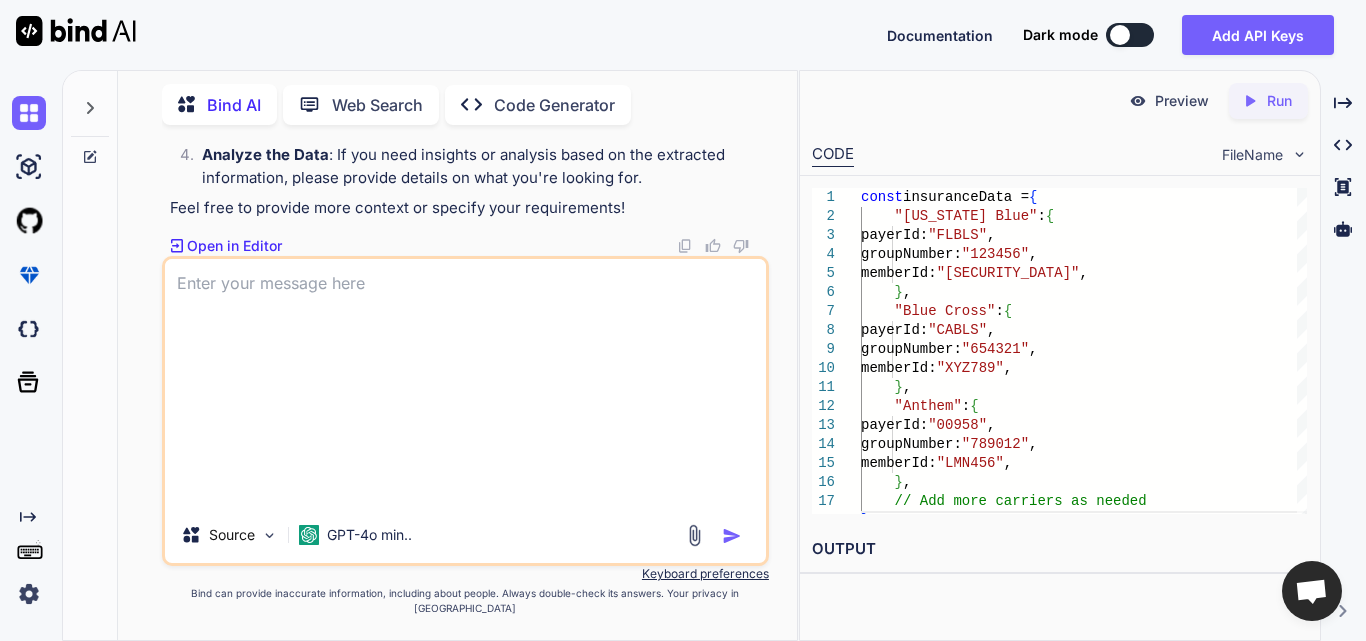 scroll, scrollTop: 0, scrollLeft: 0, axis: both 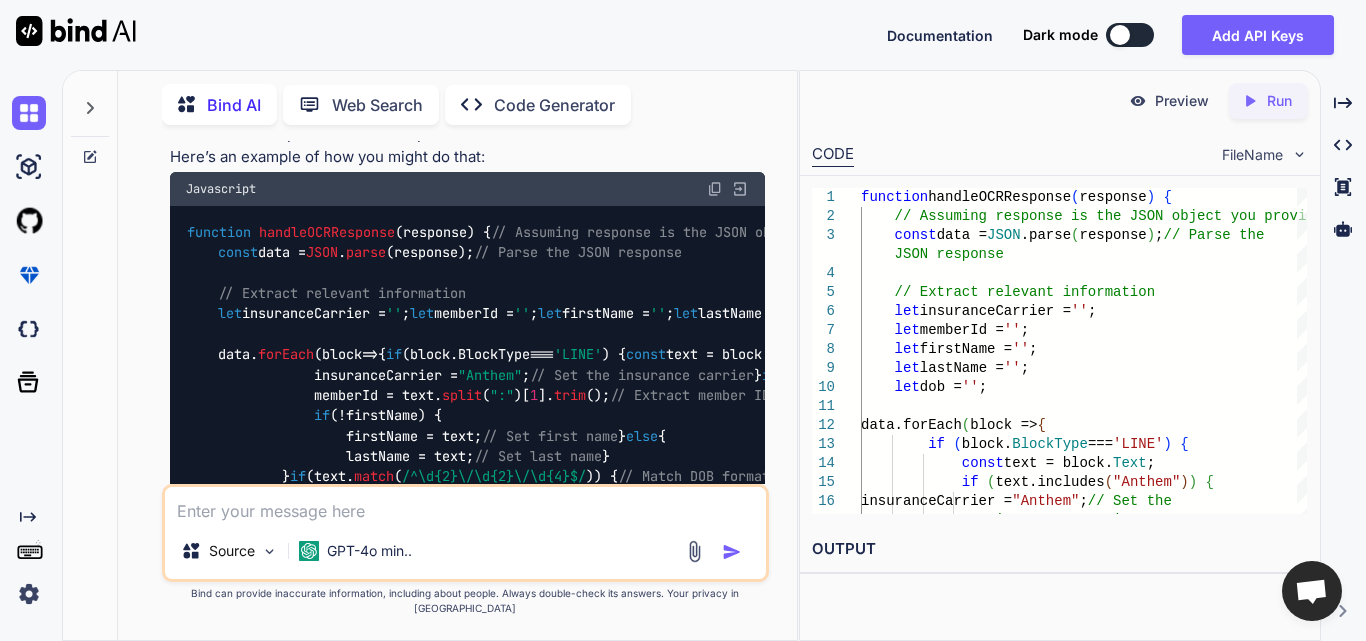 click on "To implement an autofill feature that populates the insurance form fields based on the uploaded insurance card, you can follow these steps:" at bounding box center (467, -63) 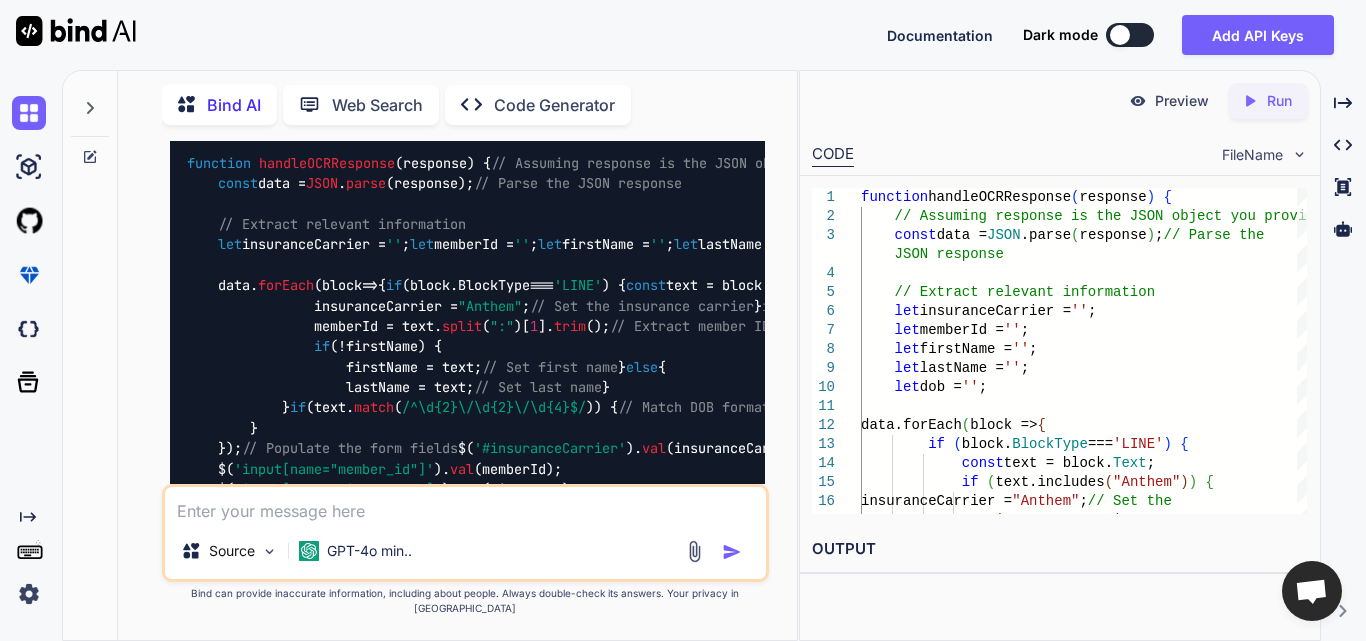 scroll, scrollTop: 79177, scrollLeft: 0, axis: vertical 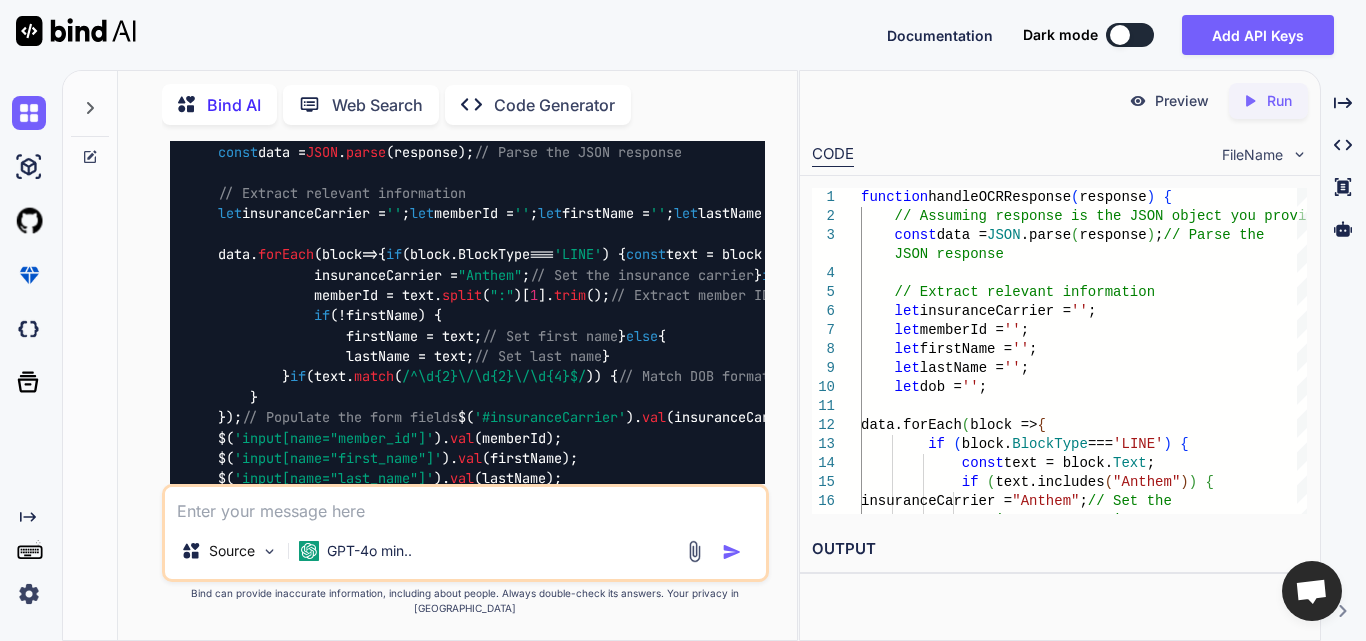 click on "Populate the Form Fields : Once the information is extracted, you can use JavaScript to fill in the corresponding fields in the form." at bounding box center [483, -46] 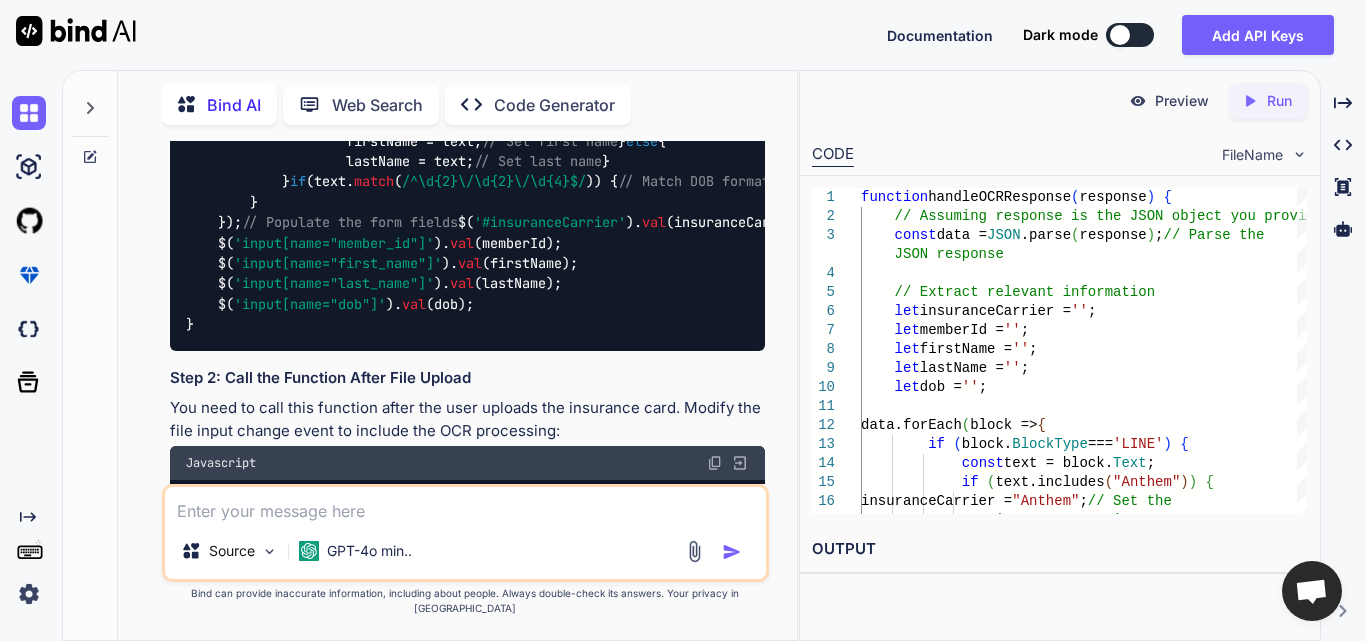scroll, scrollTop: 79377, scrollLeft: 0, axis: vertical 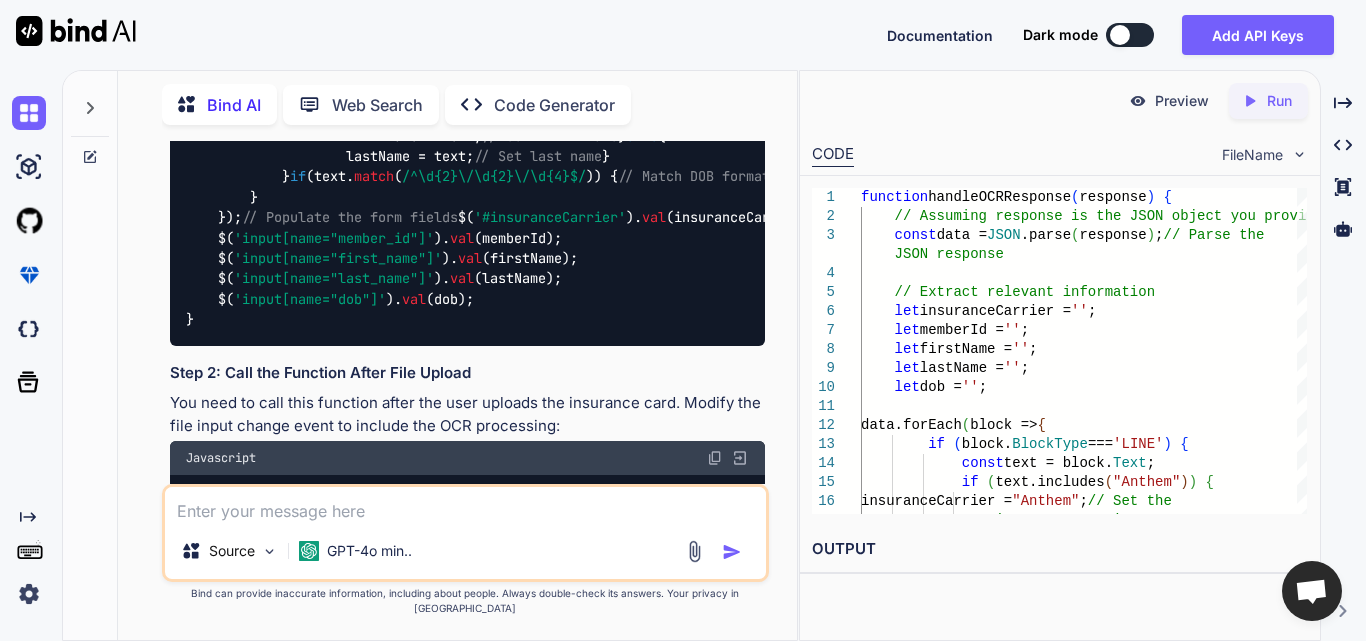 click on "handleOCRResponse" at bounding box center [327, -68] 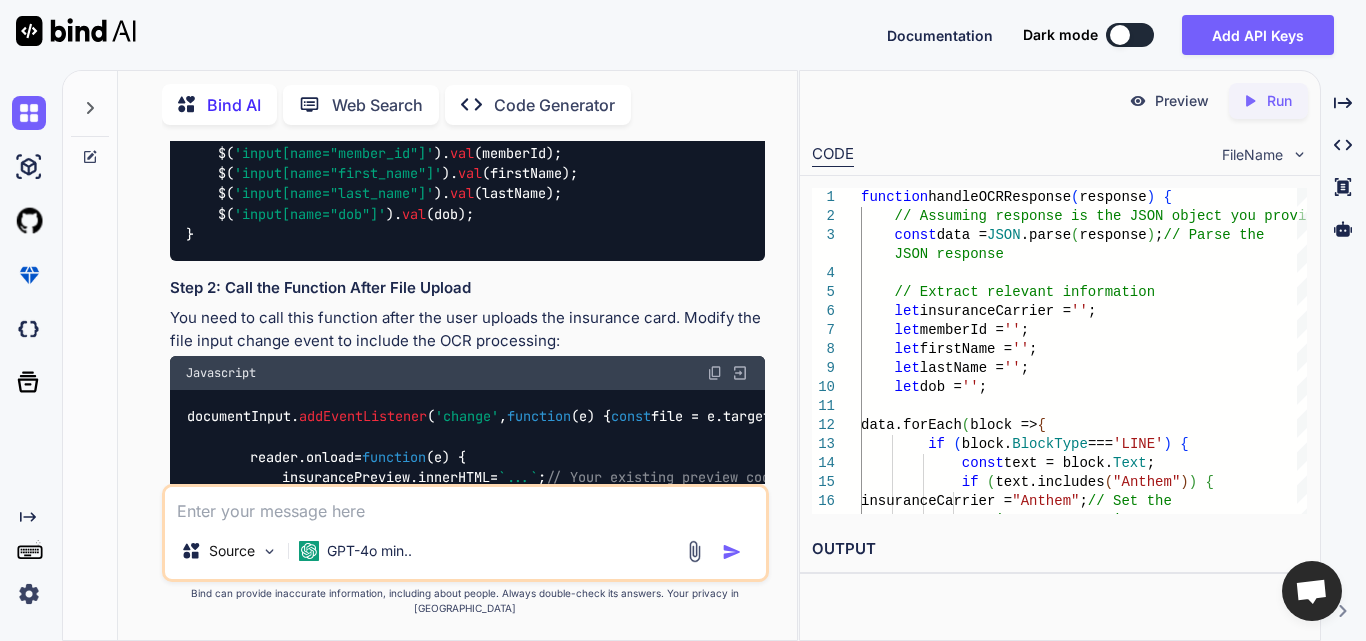 scroll, scrollTop: 79577, scrollLeft: 0, axis: vertical 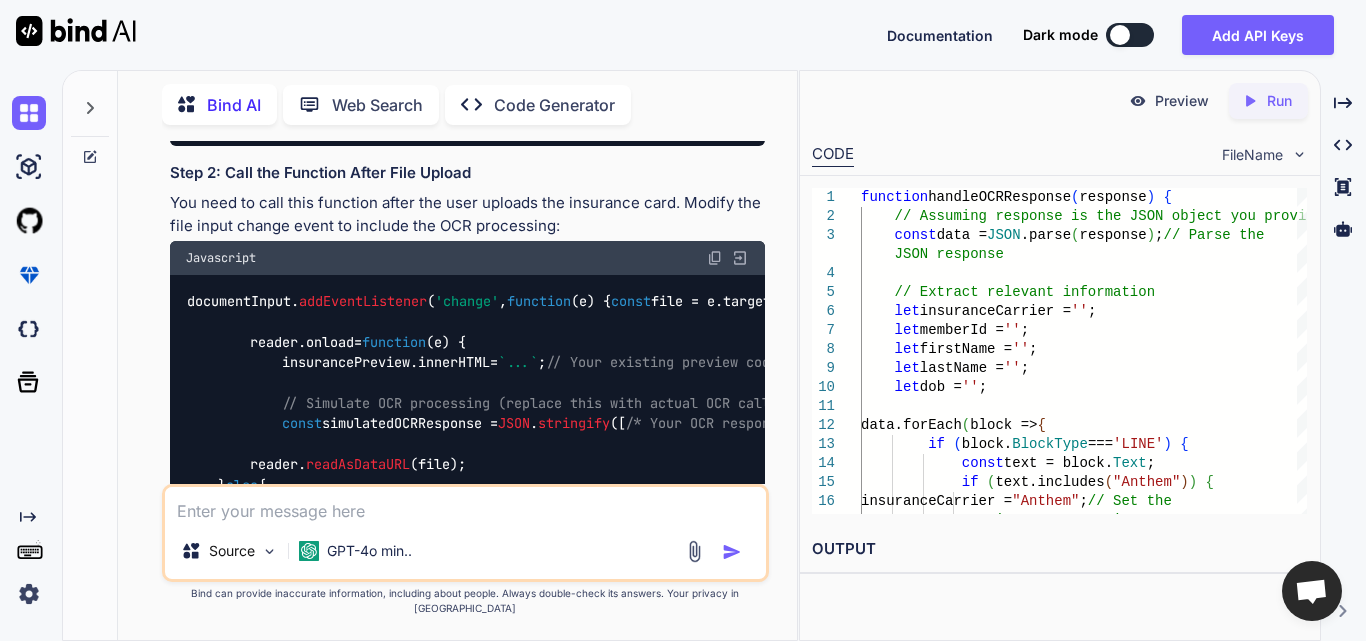 click on "function   handleOCRResponse ( response ) {
// Assuming response is the JSON object you provided
const  data =  JSON . parse (response);  // Parse the JSON response
// Extract relevant information
let  insuranceCarrier =  '' ;
let  memberId =  '' ;
let  firstName =  '' ;
let  lastName =  '' ;
let  dob =  '' ;
data. forEach ( block  =>  {
if  (block. BlockType  ===  'LINE' ) {
const  text = block. Text ;
if  (text. includes ( "Anthem" )) {
insuranceCarrier =  "Anthem" ;  // Set the insurance carrier
}
if  (text. includes ( "Member ID:" )) {
memberId = text. split ( ":" )[ 1 ]. trim ();  // Extract member ID
}
if  (text. match ( /^[A-Z]+$/ )) {  // Assuming names are in uppercase
if  (!firstName) {
firstName = text;  // Set first name
}  else  {
lastName = text;  if match" at bounding box center [730, -74] 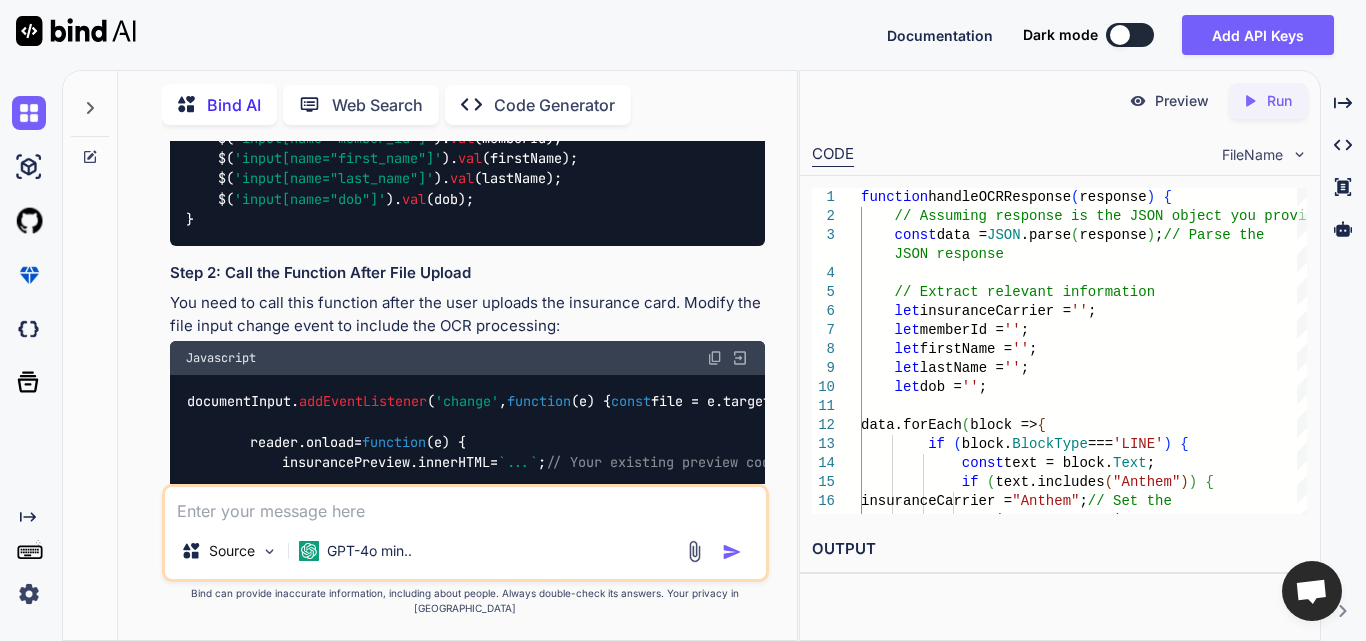 click on "function   handleOCRResponse ( response ) {
// Assuming response is the JSON object you provided
const  data =  JSON . parse (response);  // Parse the JSON response
// Extract relevant information
let  insuranceCarrier =  '' ;
let  memberId =  '' ;
let  firstName =  '' ;
let  lastName =  '' ;
let  dob =  '' ;
data. forEach ( block  =>  {
if  (block. BlockType  ===  'LINE' ) {
const  text = block. Text ;
if  (text. includes ( "Anthem" )) {
insuranceCarrier =  "Anthem" ;  // Set the insurance carrier
}
if  (text. includes ( "Member ID:" )) {
memberId = text. split ( ":" )[ 1 ]. trim ();  // Extract member ID
}
if  (text. match ( /^[A-Z]+$/ )) {  // Assuming names are in uppercase
if  (!firstName) {
firstName = text;  // Set first name
}  else  {
lastName = text;  if match" at bounding box center (730, 26) 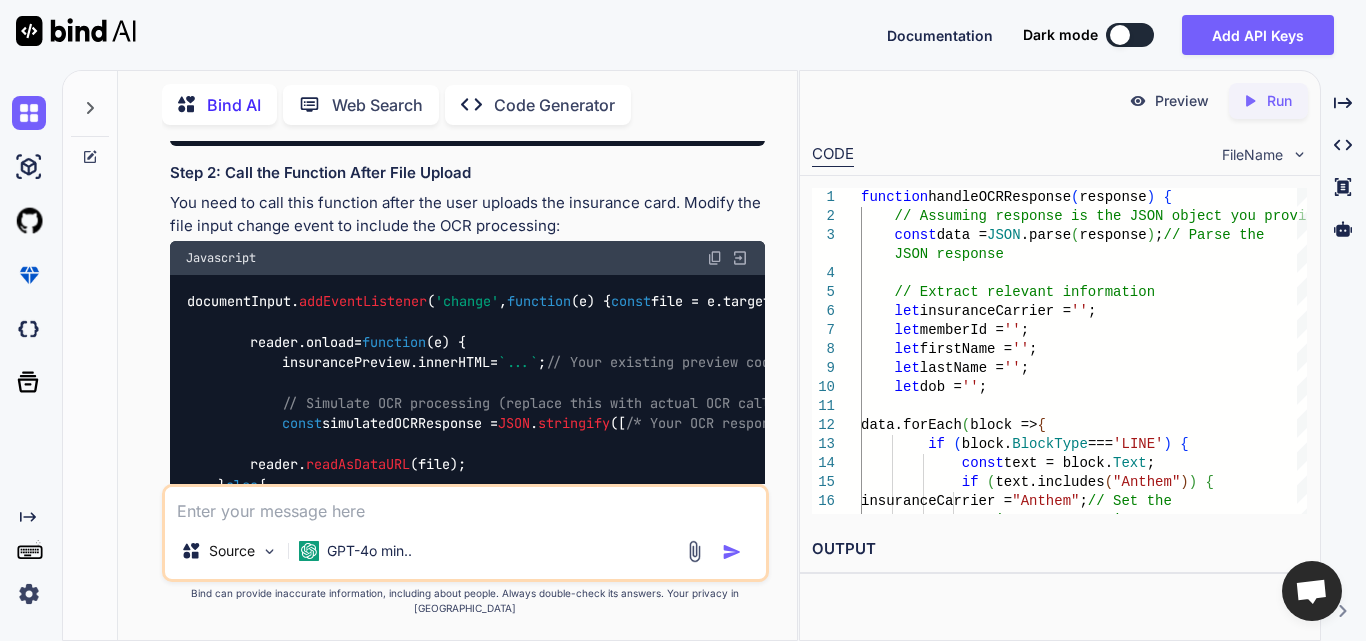 scroll, scrollTop: 79677, scrollLeft: 0, axis: vertical 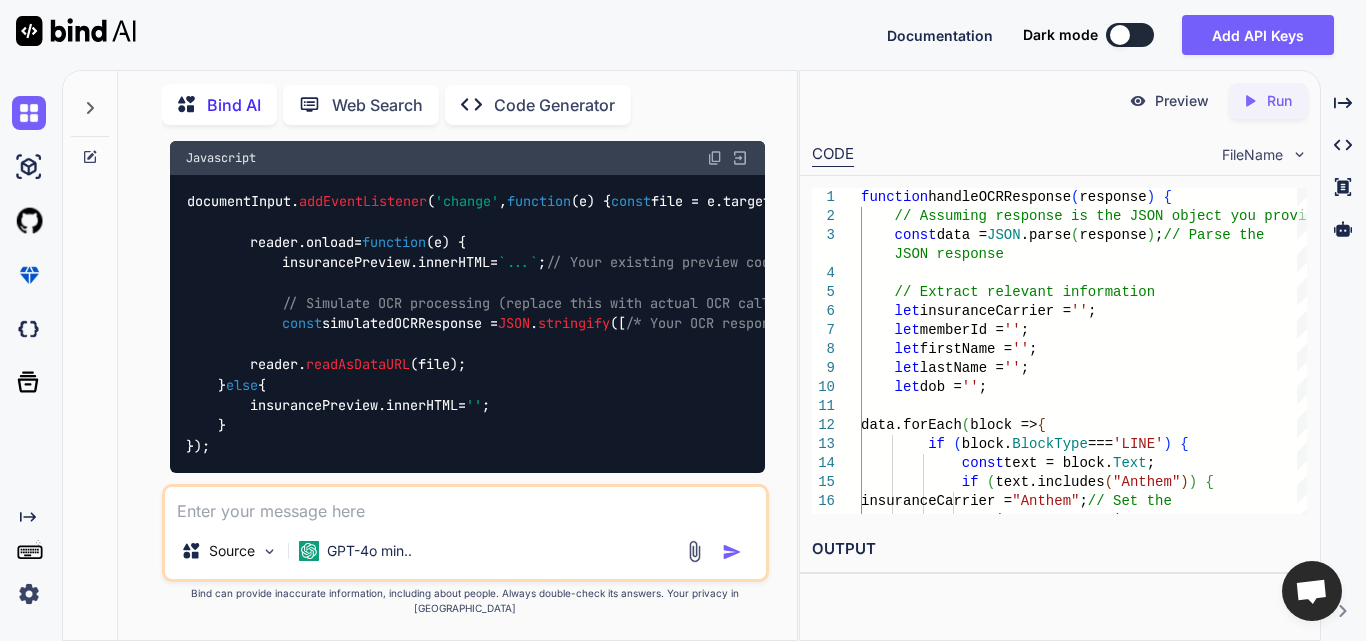 click on "function   handleOCRResponse ( response ) {
// Assuming response is the JSON object you provided
const  data =  JSON . parse (response);  // Parse the JSON response
// Extract relevant information
let  insuranceCarrier =  '' ;
let  memberId =  '' ;
let  firstName =  '' ;
let  lastName =  '' ;
let  dob =  '' ;
data. forEach ( block  =>  {
if  (block. BlockType  ===  'LINE' ) {
const  text = block. Text ;
if  (text. includes ( "Anthem" )) {
insuranceCarrier =  "Anthem" ;  // Set the insurance carrier
}
if  (text. includes ( "Member ID:" )) {
memberId = text. split ( ":" )[ 1 ]. trim ();  // Extract member ID
}
if  (text. match ( /^[A-Z]+$/ )) {  // Assuming names are in uppercase
if  (!firstName) {
firstName = text;  // Set first name
}  else  {
lastName = text;  if match" at bounding box center [467, -174] 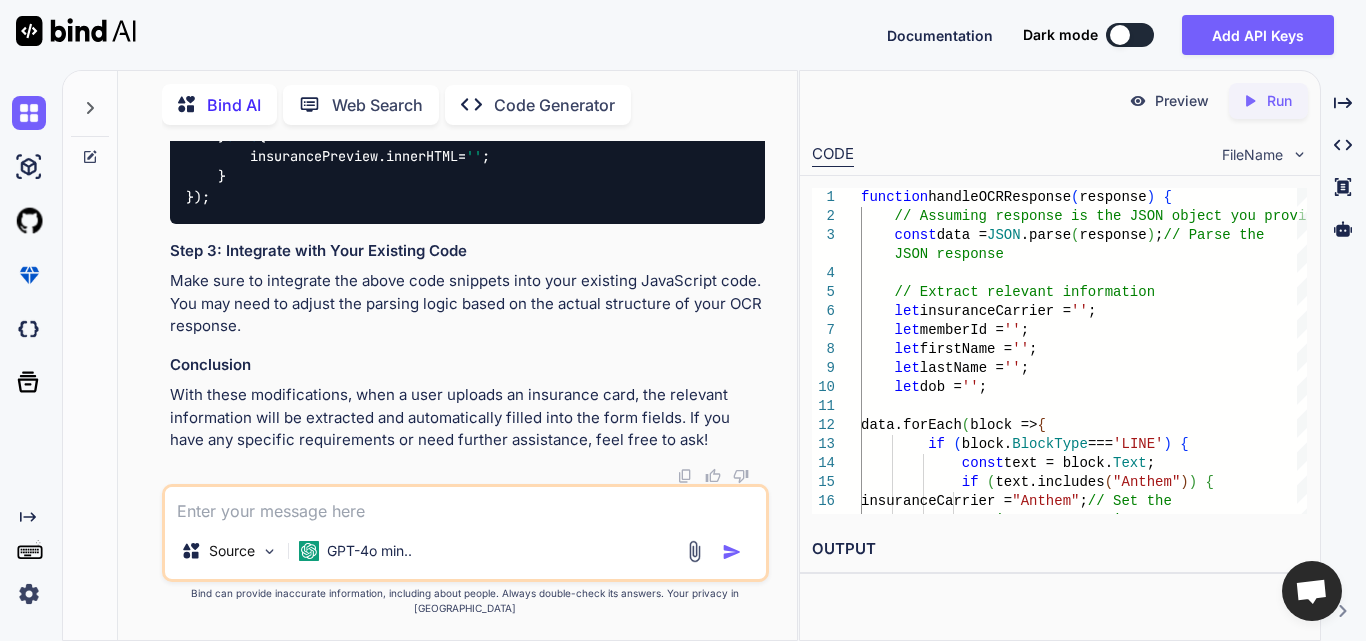 scroll, scrollTop: 79977, scrollLeft: 0, axis: vertical 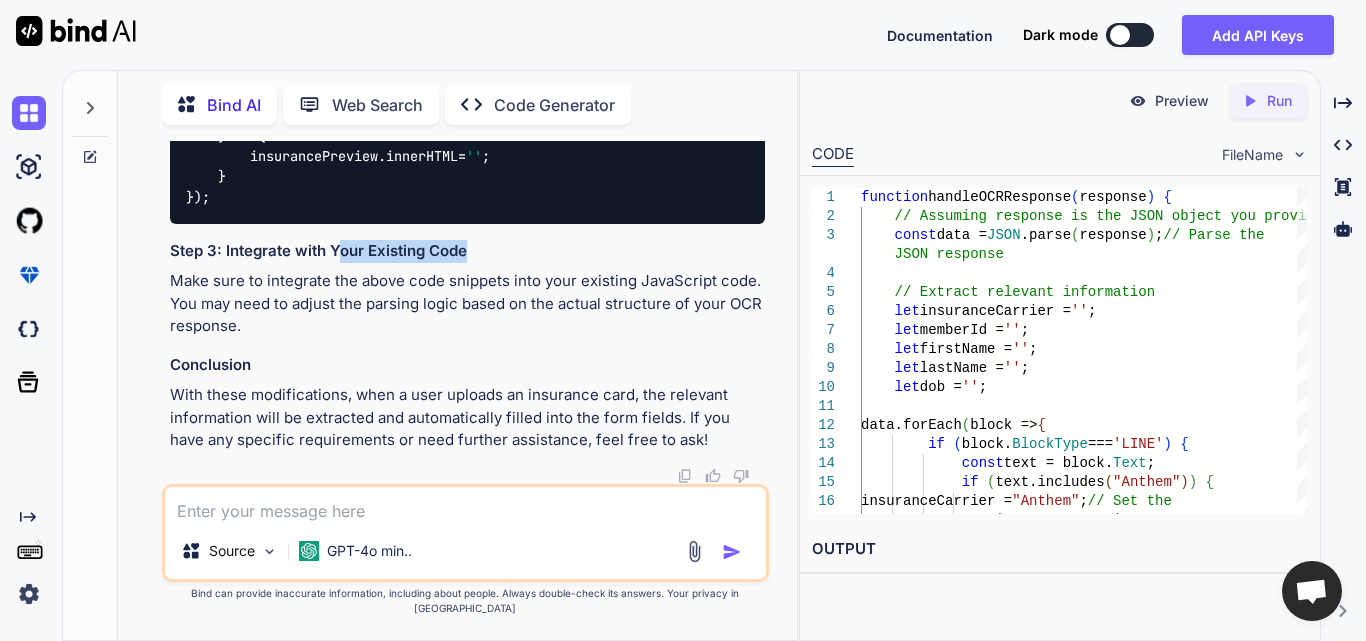 drag, startPoint x: 338, startPoint y: 257, endPoint x: 546, endPoint y: 272, distance: 208.54016 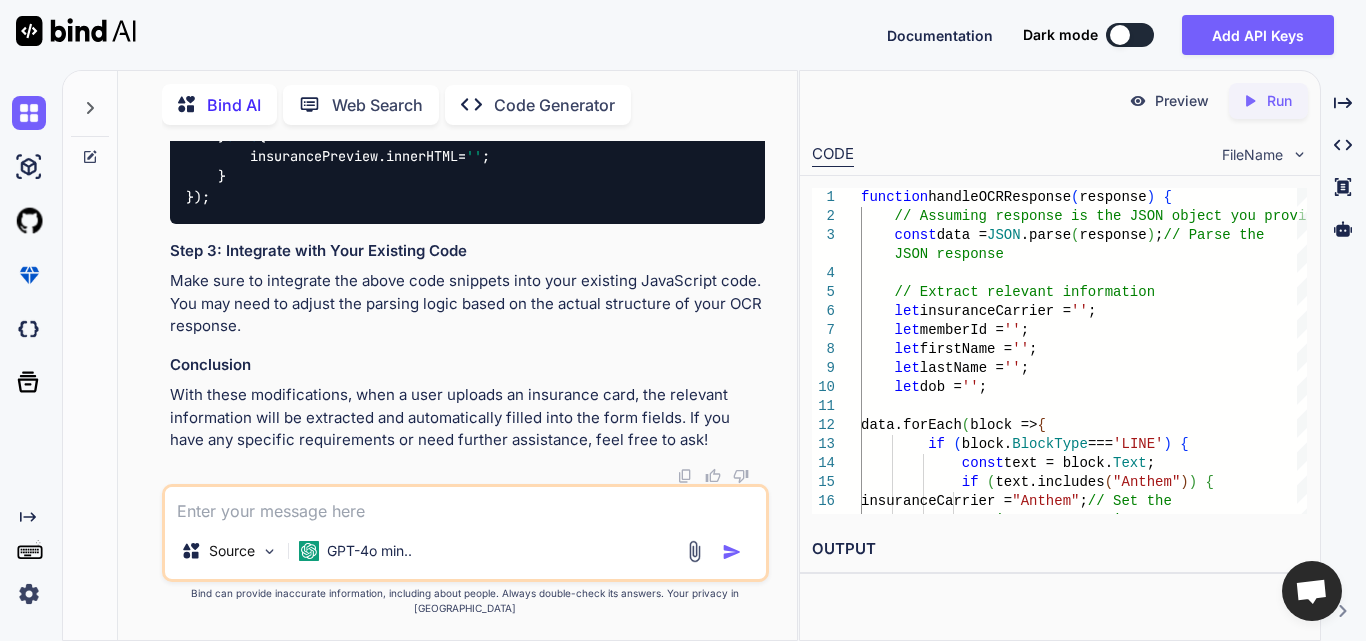 click at bounding box center (465, 505) 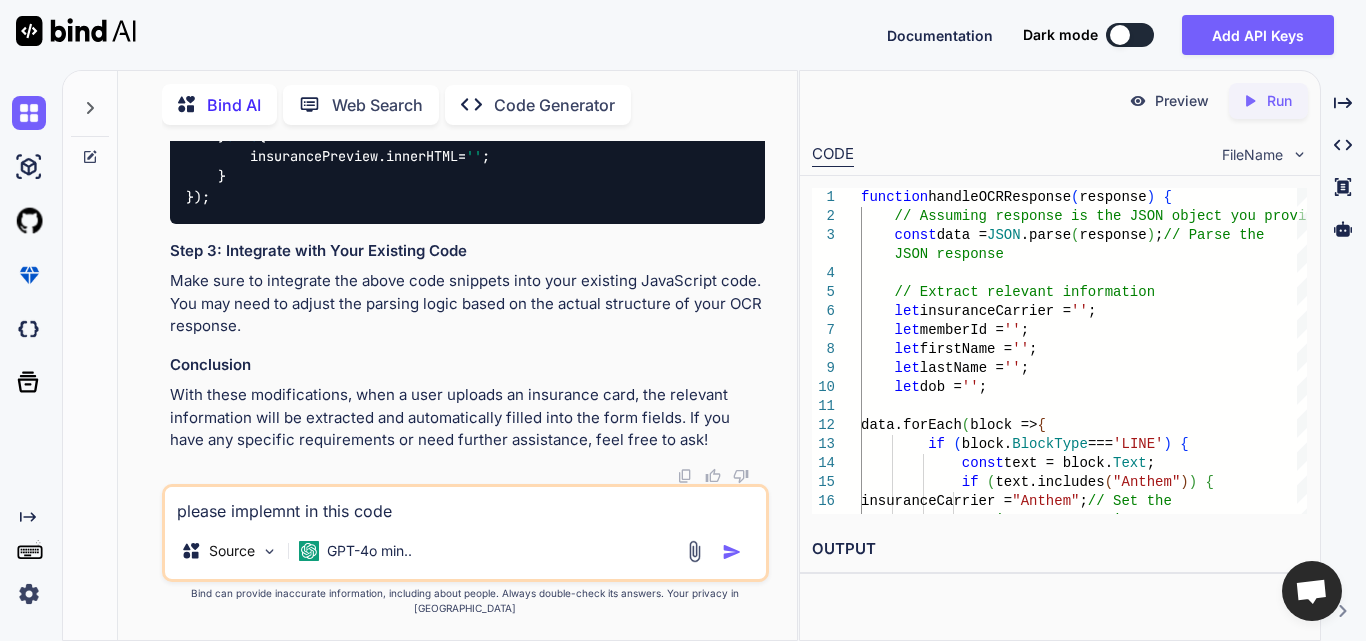 paste on "@extends('masterlayout.main')
@push('title')
Insurance Form
@endpush
@section('mainsection')
<style>
.insuranceform-outer label {
font-size: 16px;
font-weight: 500;
color: #0c0c0c;
margin-bottom: 5px;
}
.insuranceform-outer input {
border: 1px solid #d9d9d9;
}
.insuranceform-outer .card-header {
background-color: #FFECED;
color: #0c0c0c;
font-size: 16px;
font-weight: 500;
border-bottom: 1px solid #f1f1f1;
}
.insuranceform-outer .file-upload-overlay {
text-align: center;
border: 1px dashed #ff0000;
border-radius: 6px;
padding: 15px 10px;
margin: 10px 0px;
background-color: #f9f9f9;
}
.insuranceform-outer .file-upload-overlay .upload-icon i {
font-size: 20px;
color: #dc3545;
}
.insuranceform-outer .file-upload-overlay .upload-text {
font-size: 16px;
font-weight: 500;
}
input.form-control.is-in..." 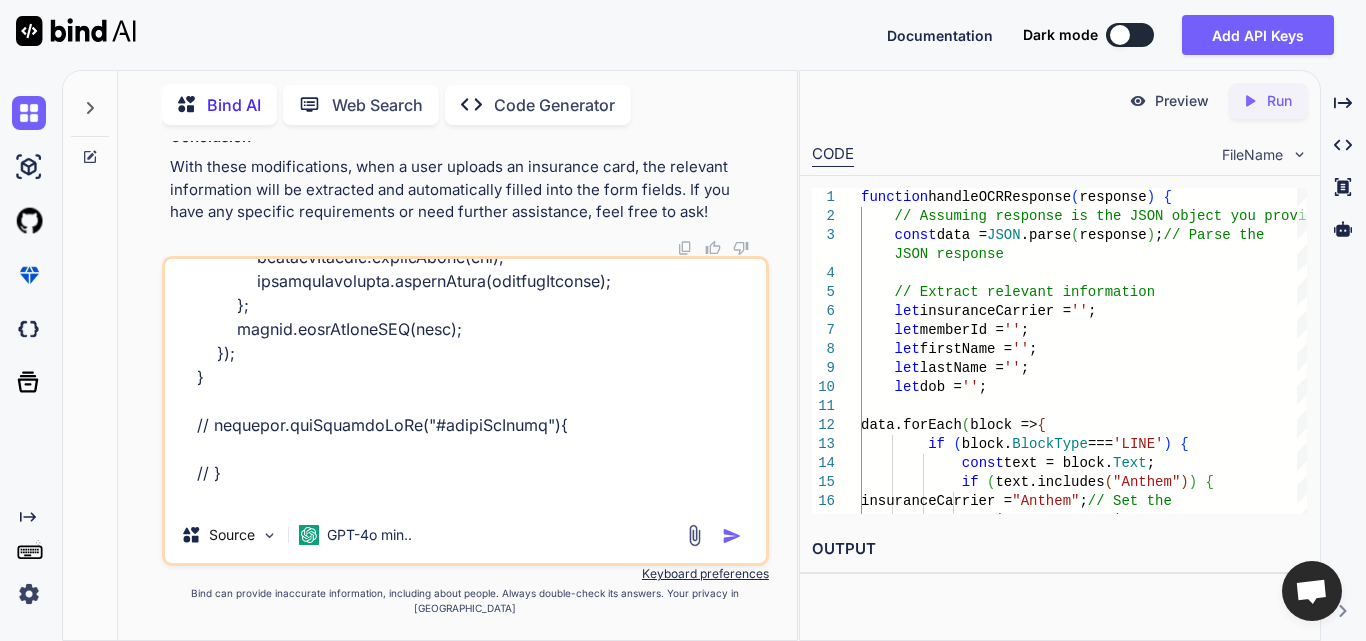 scroll, scrollTop: 0, scrollLeft: 0, axis: both 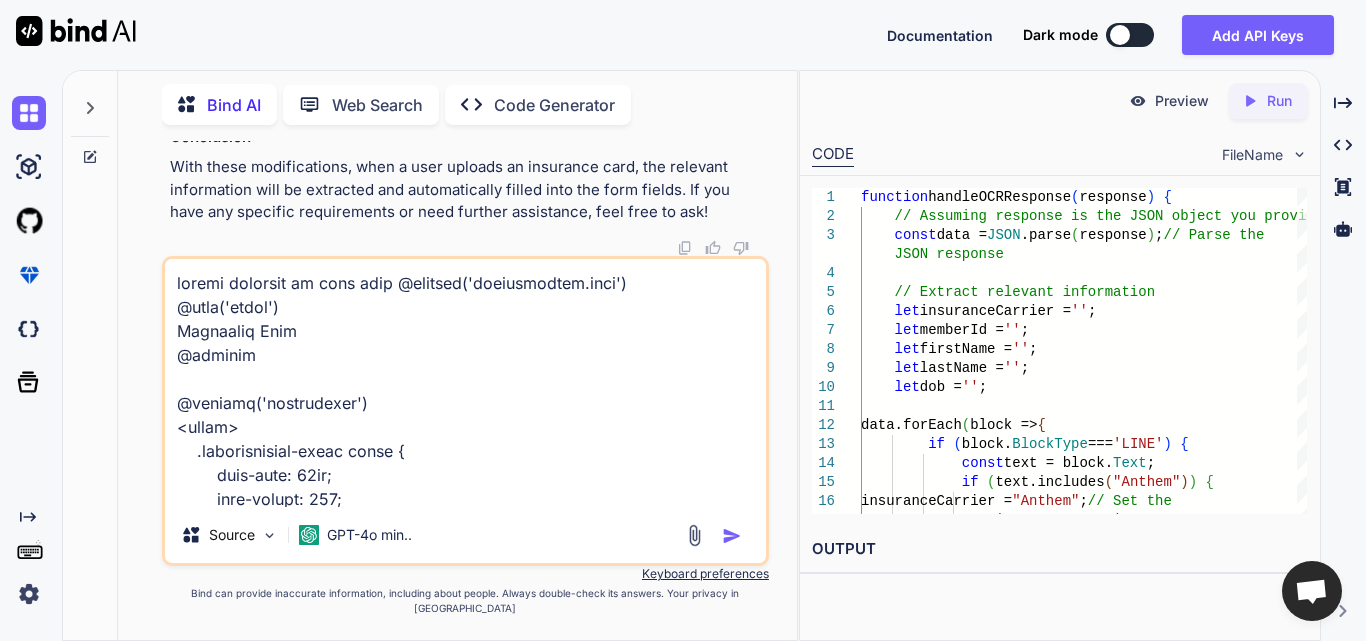 type 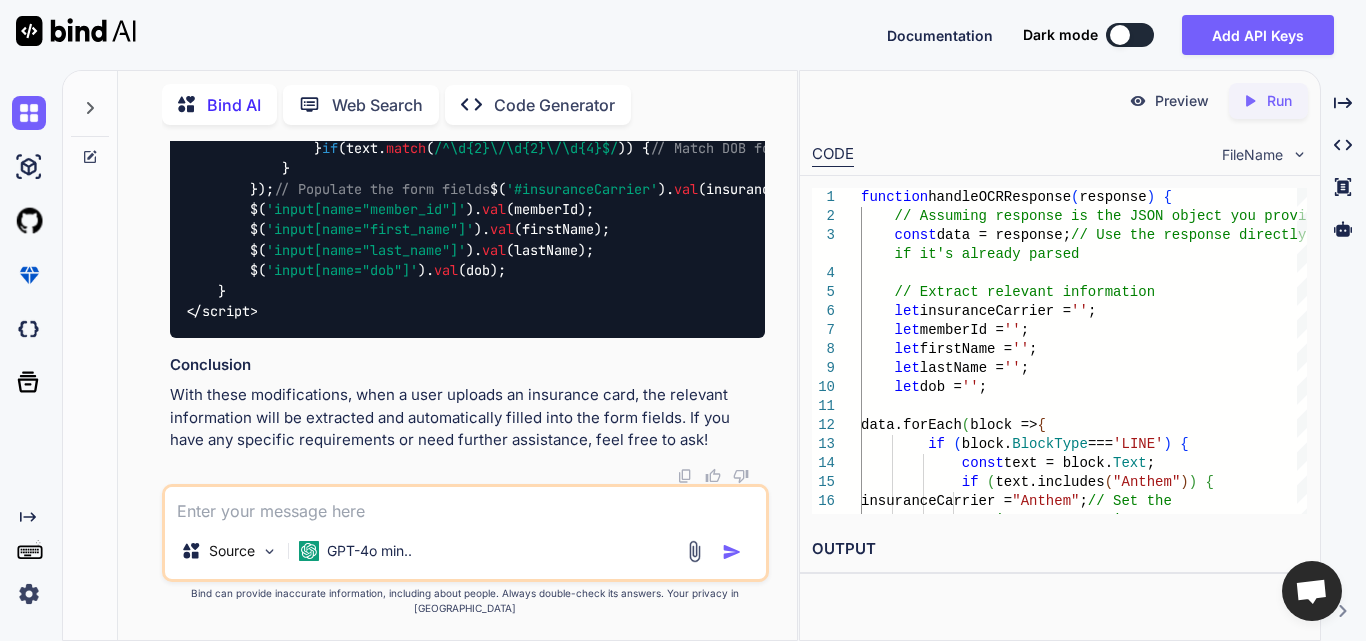 scroll, scrollTop: 92383, scrollLeft: 0, axis: vertical 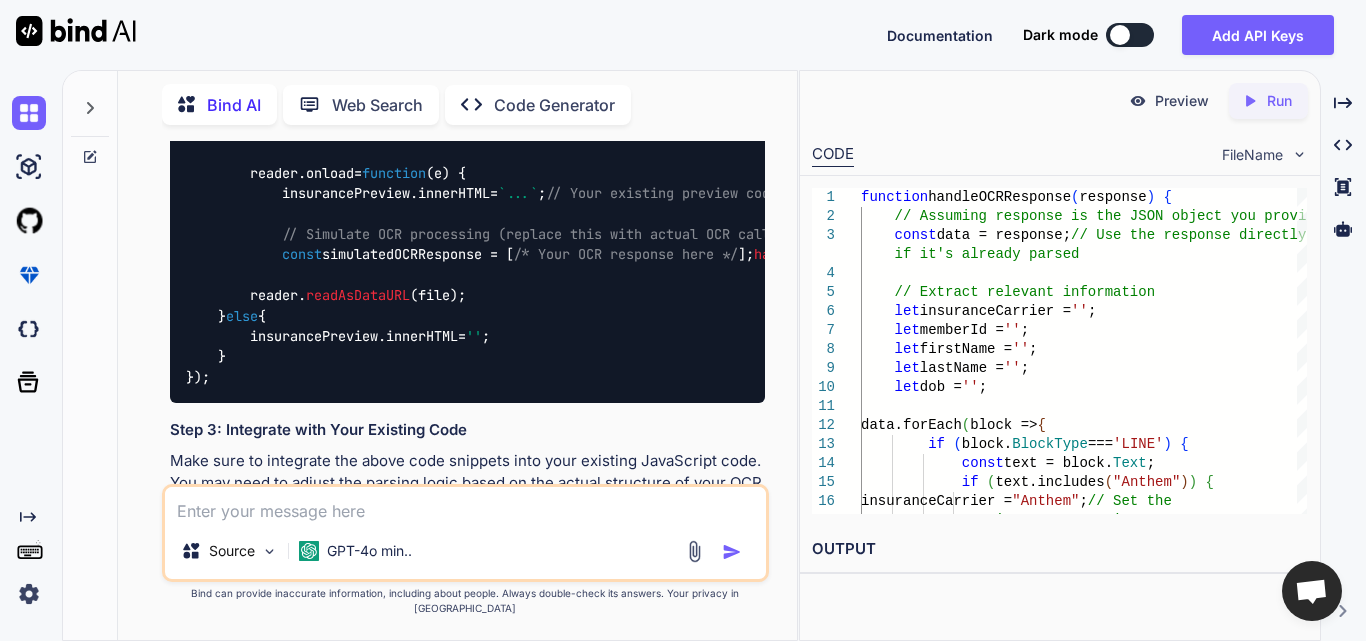 click on "handleOCRResponse" at bounding box center (327, -414) 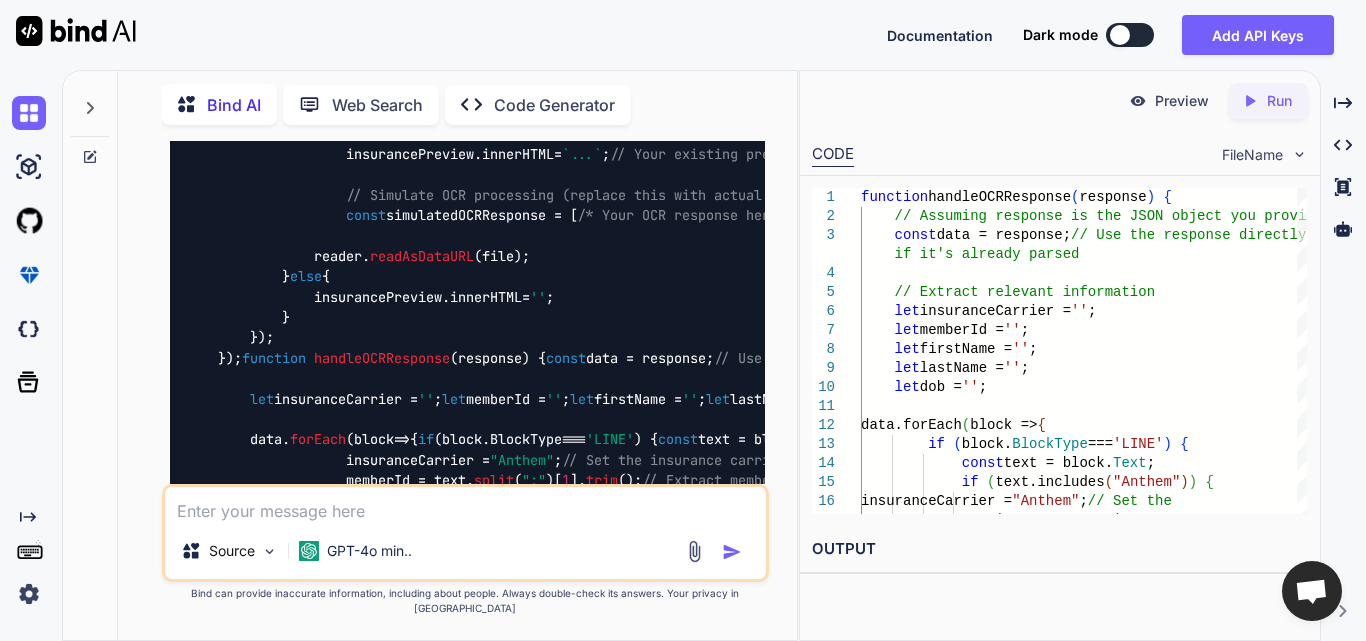 scroll, scrollTop: 90383, scrollLeft: 0, axis: vertical 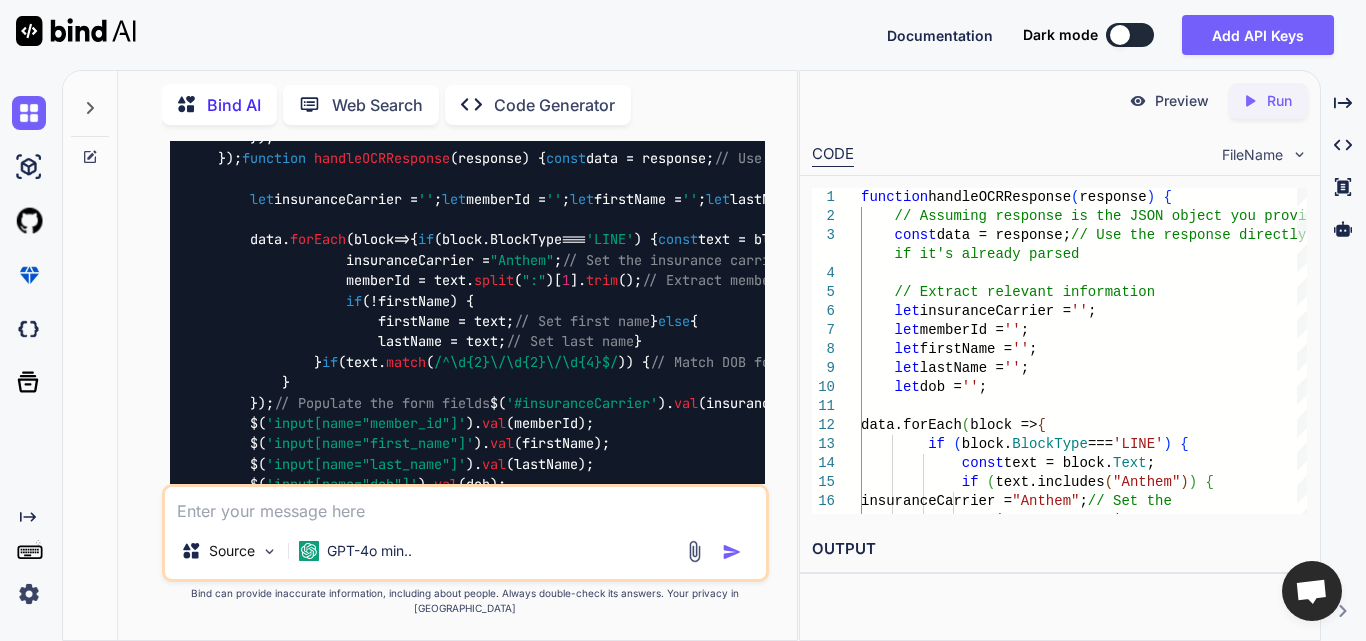drag, startPoint x: 356, startPoint y: 181, endPoint x: 504, endPoint y: 179, distance: 148.01352 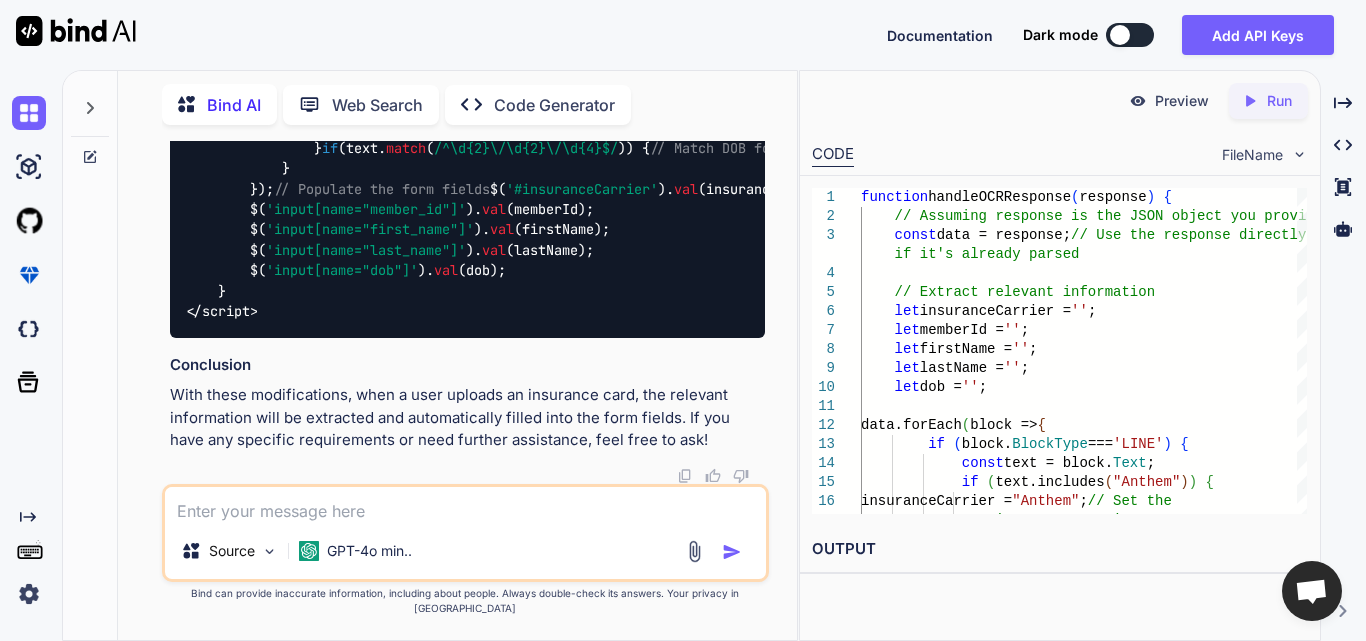 scroll, scrollTop: 91883, scrollLeft: 0, axis: vertical 